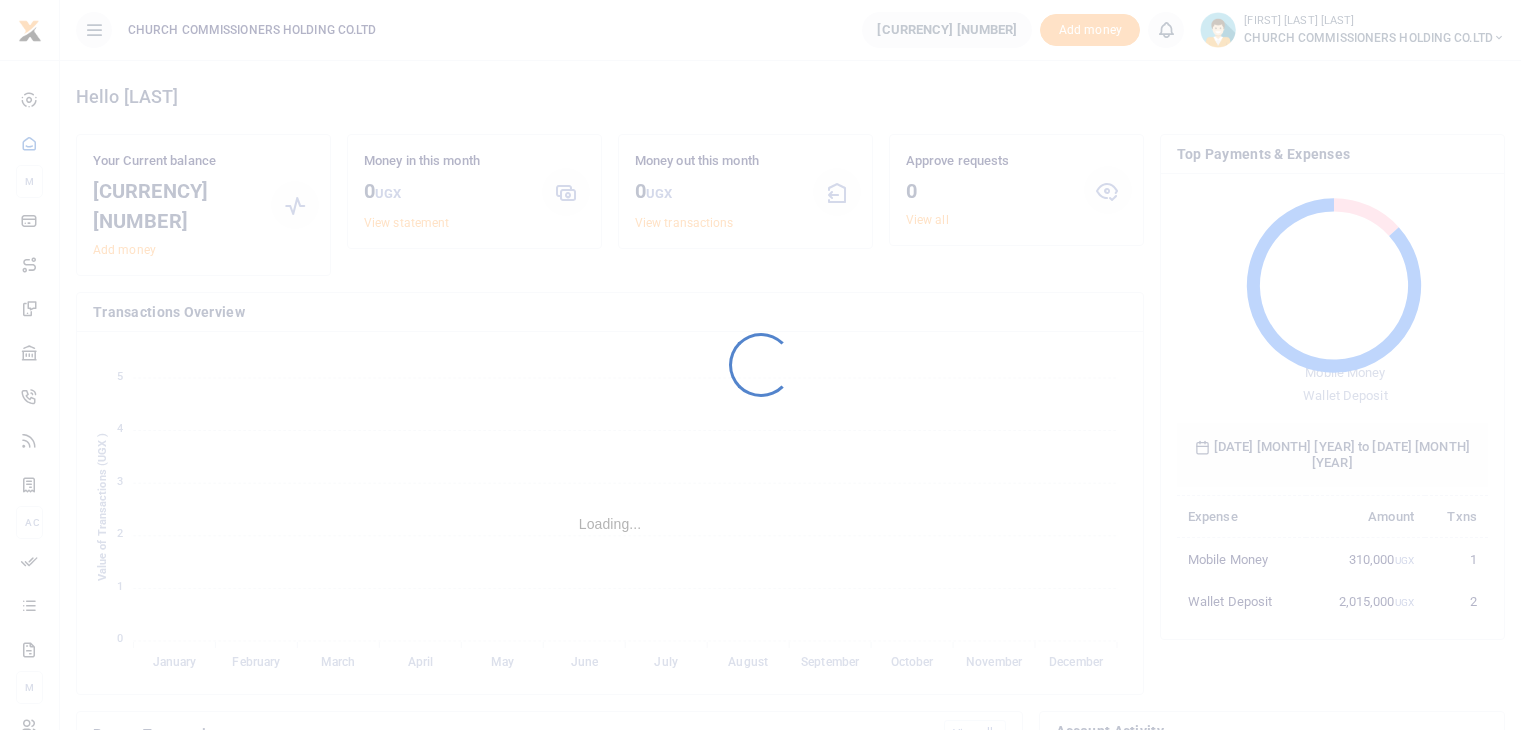 scroll, scrollTop: 0, scrollLeft: 0, axis: both 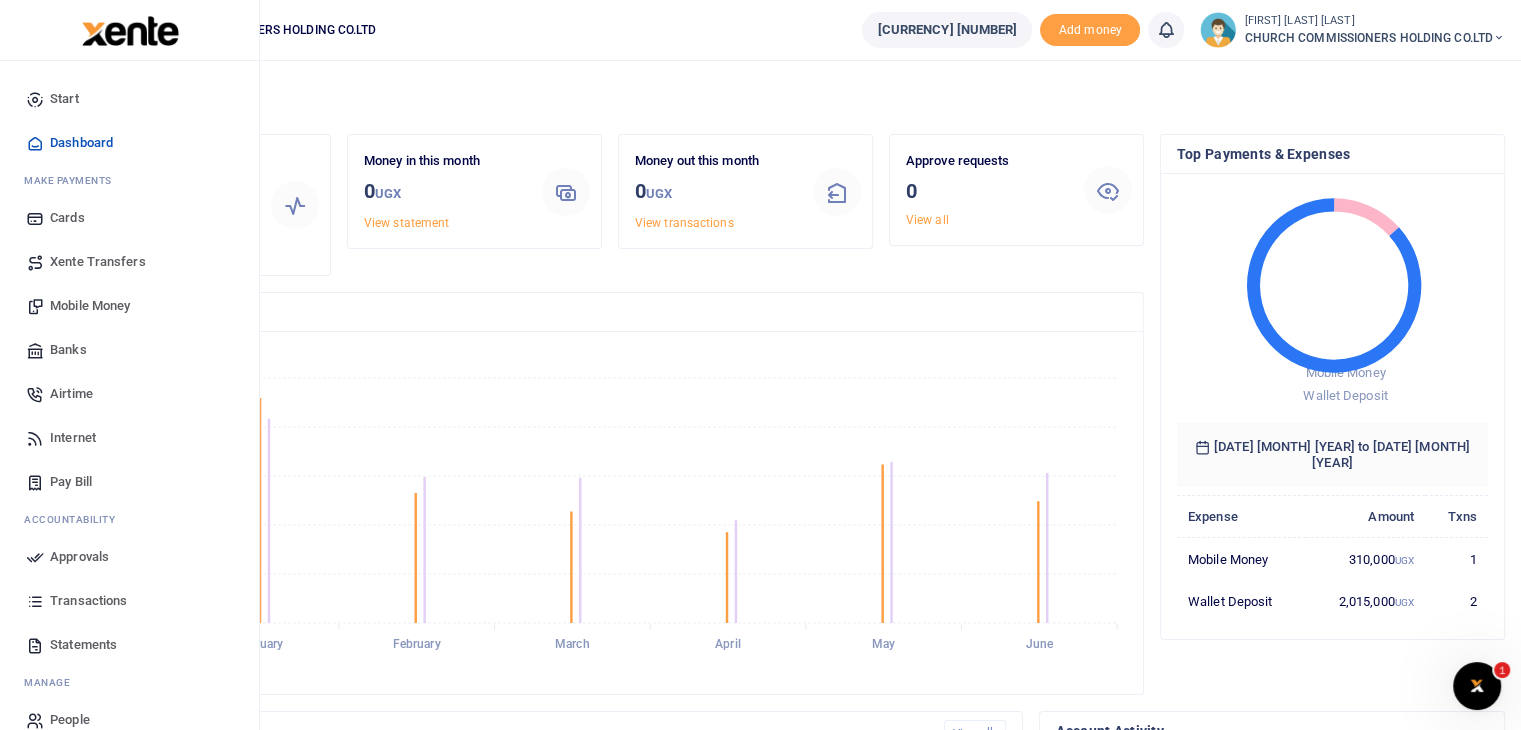 click on "Transactions" at bounding box center [88, 601] 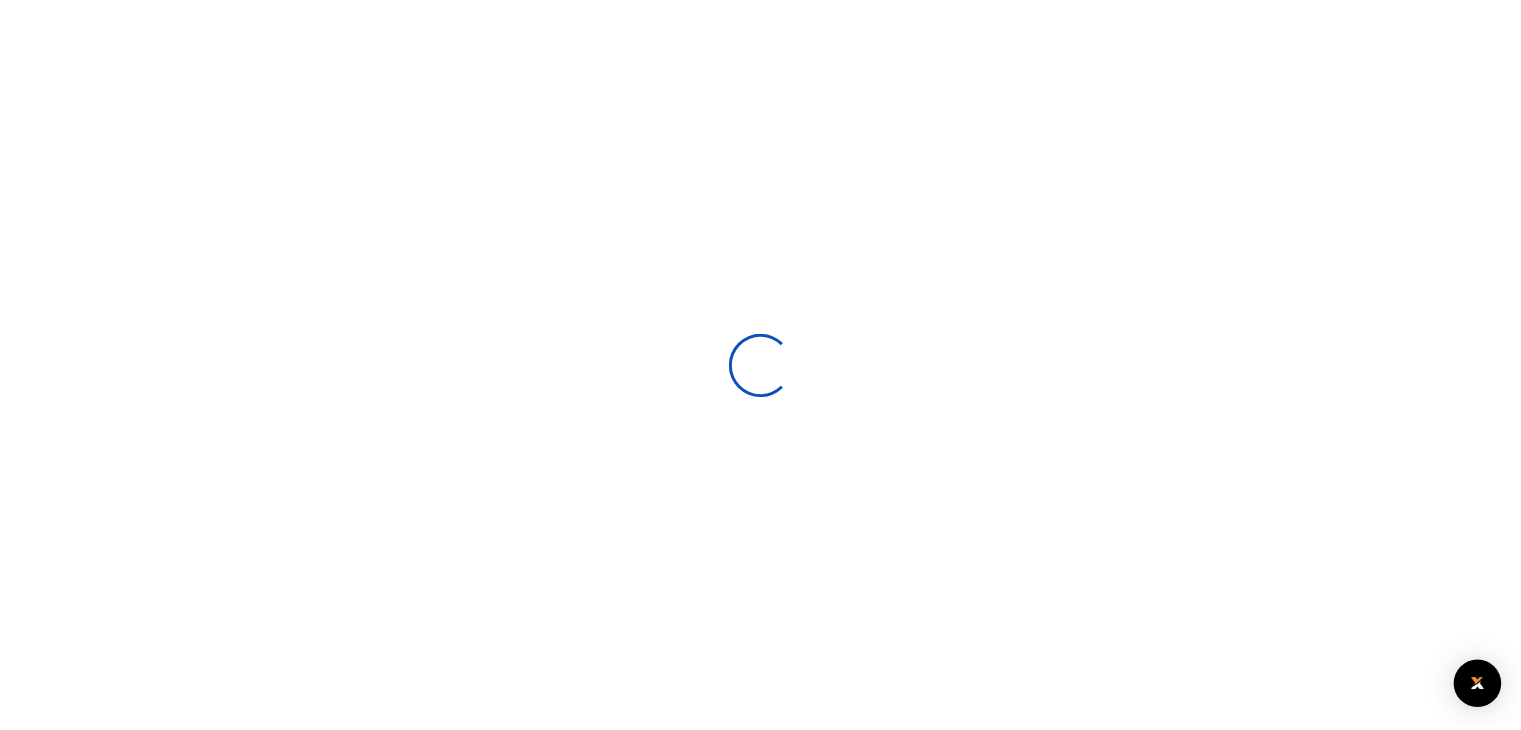 scroll, scrollTop: 0, scrollLeft: 0, axis: both 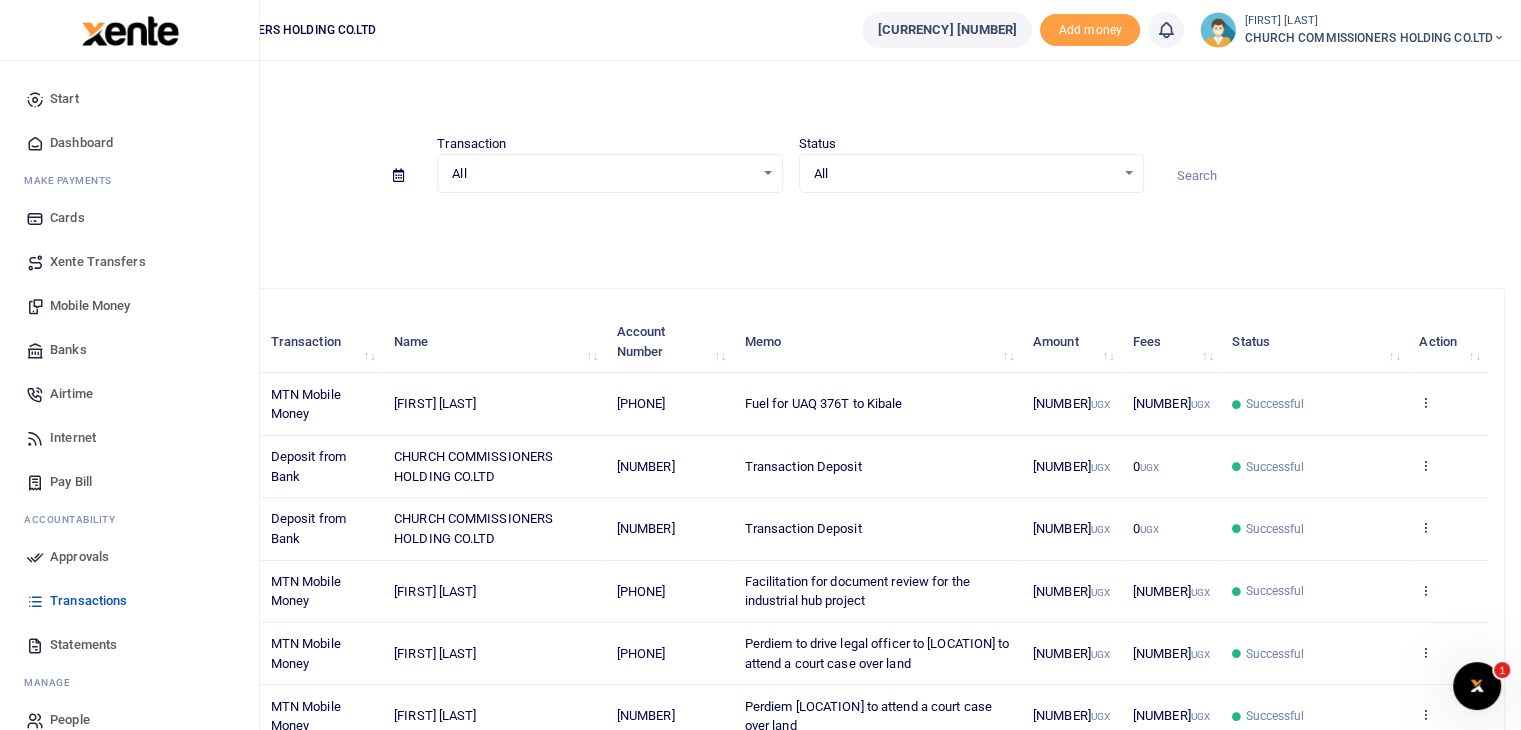 click on "Mobile Money" at bounding box center (90, 306) 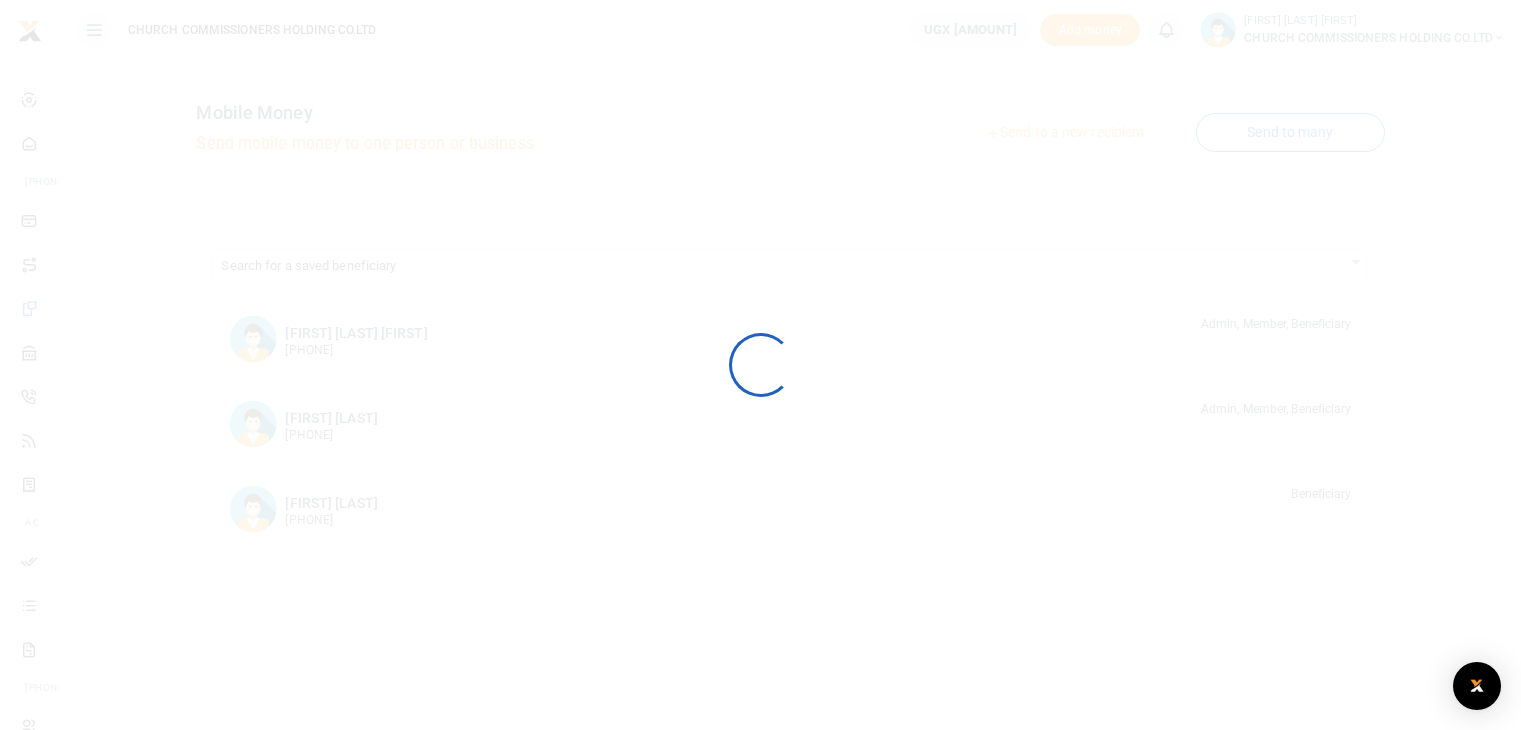 scroll, scrollTop: 0, scrollLeft: 0, axis: both 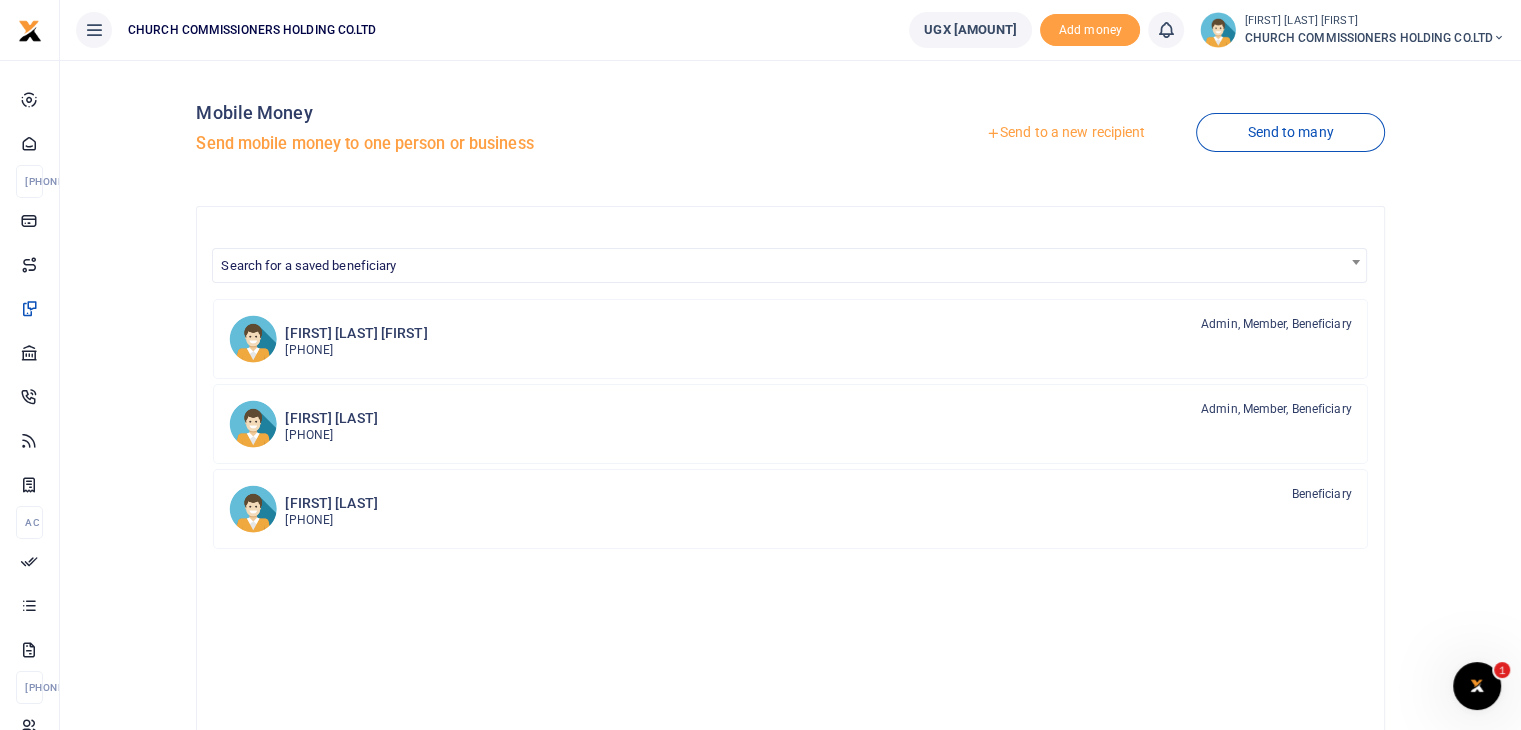 click on "Send to a new recipient" at bounding box center (1065, 133) 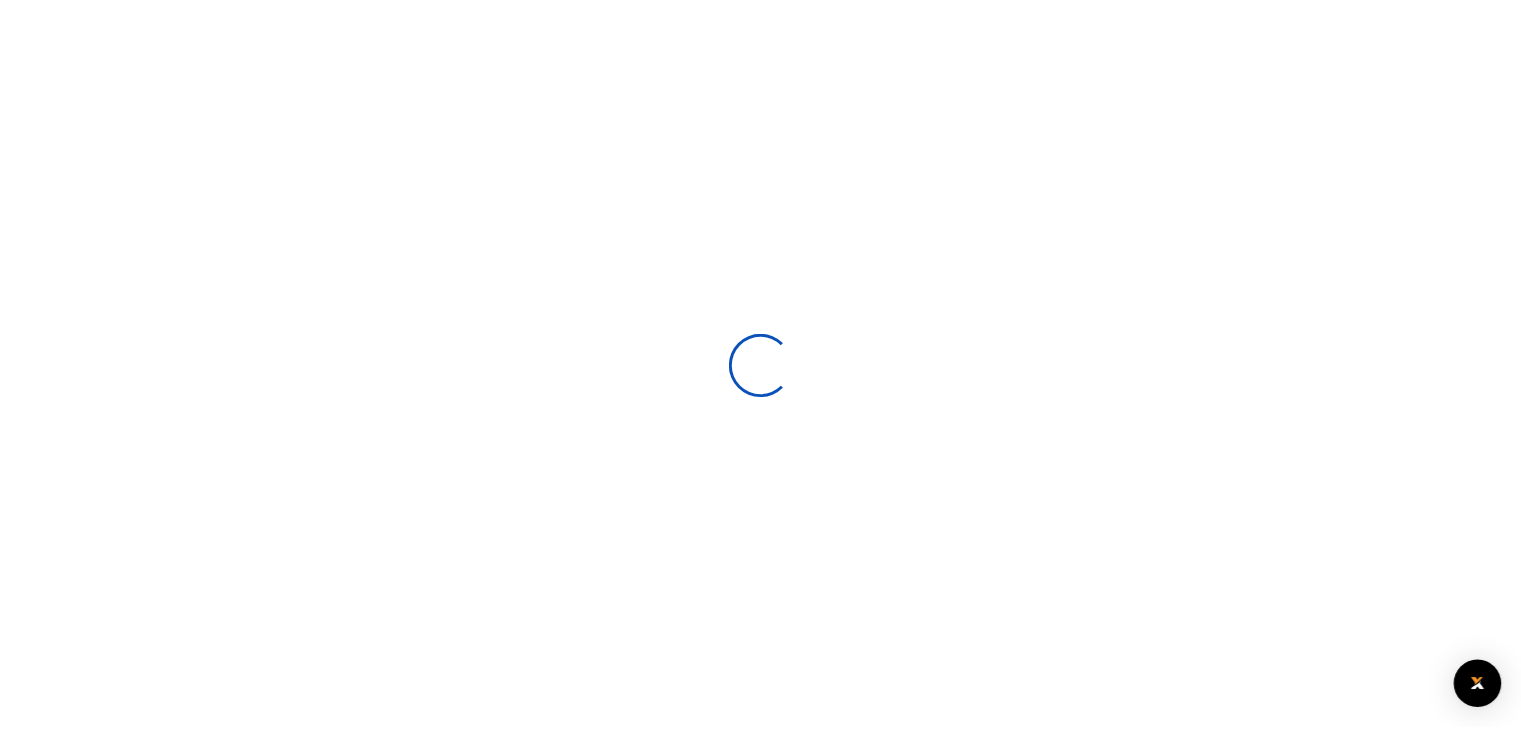 scroll, scrollTop: 0, scrollLeft: 0, axis: both 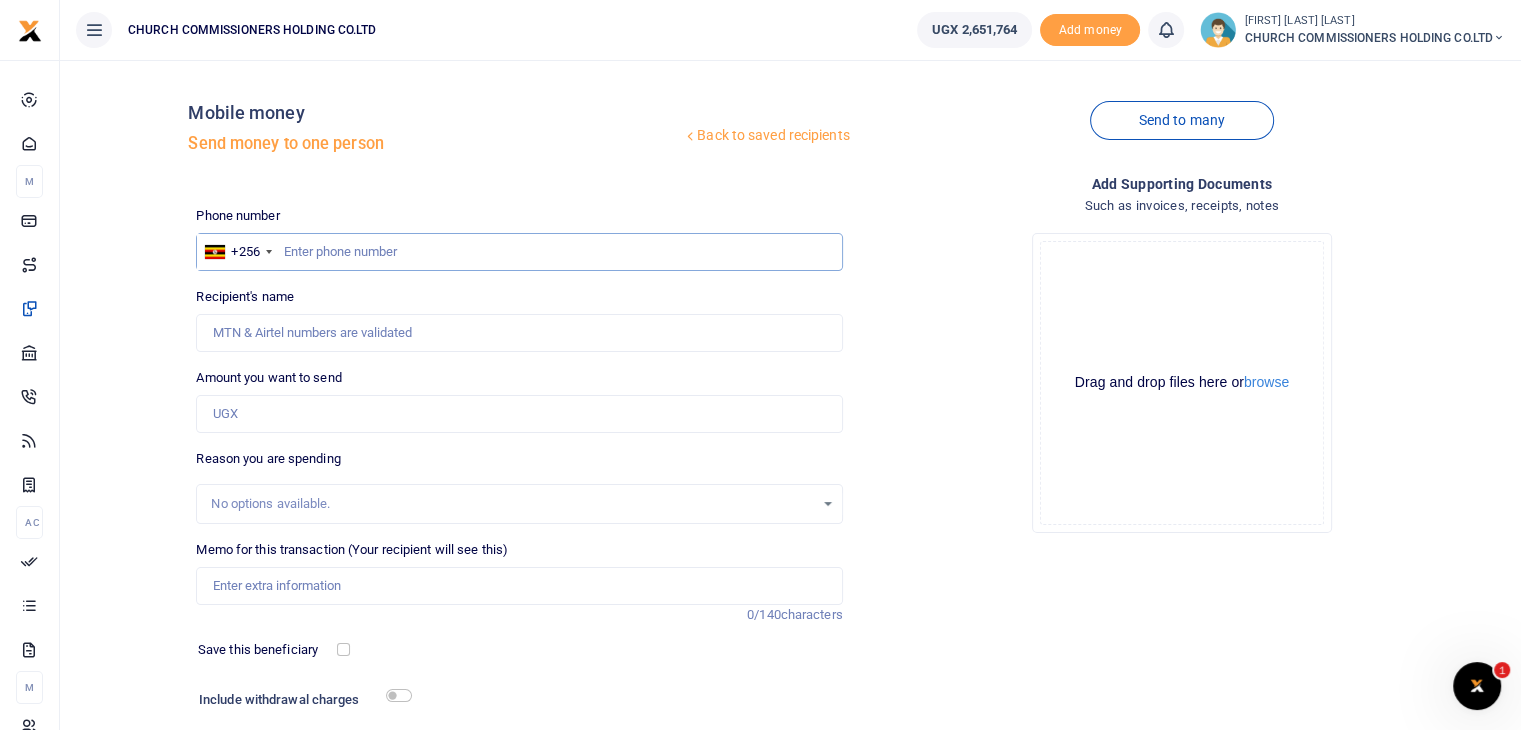 click at bounding box center [519, 252] 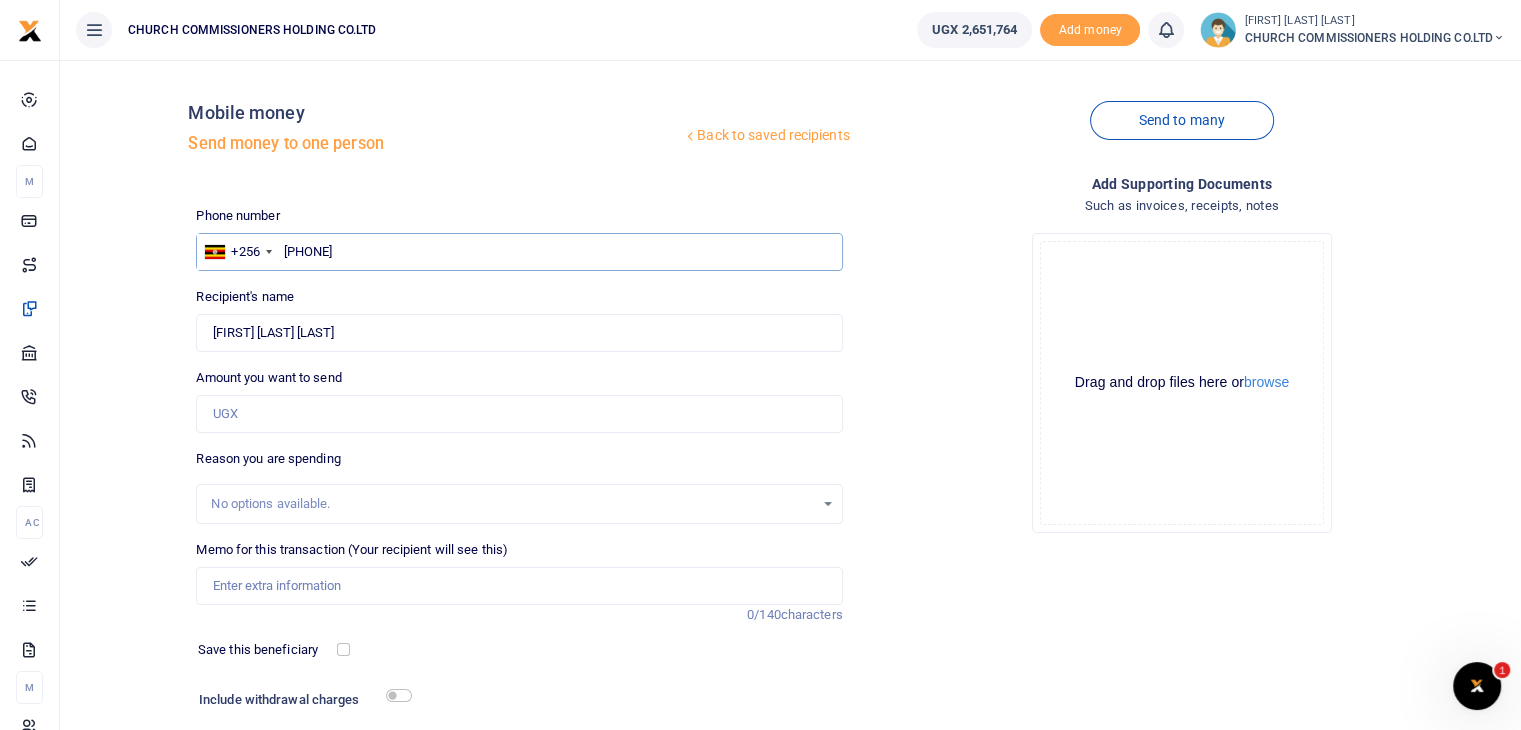 type on "[PHONE]" 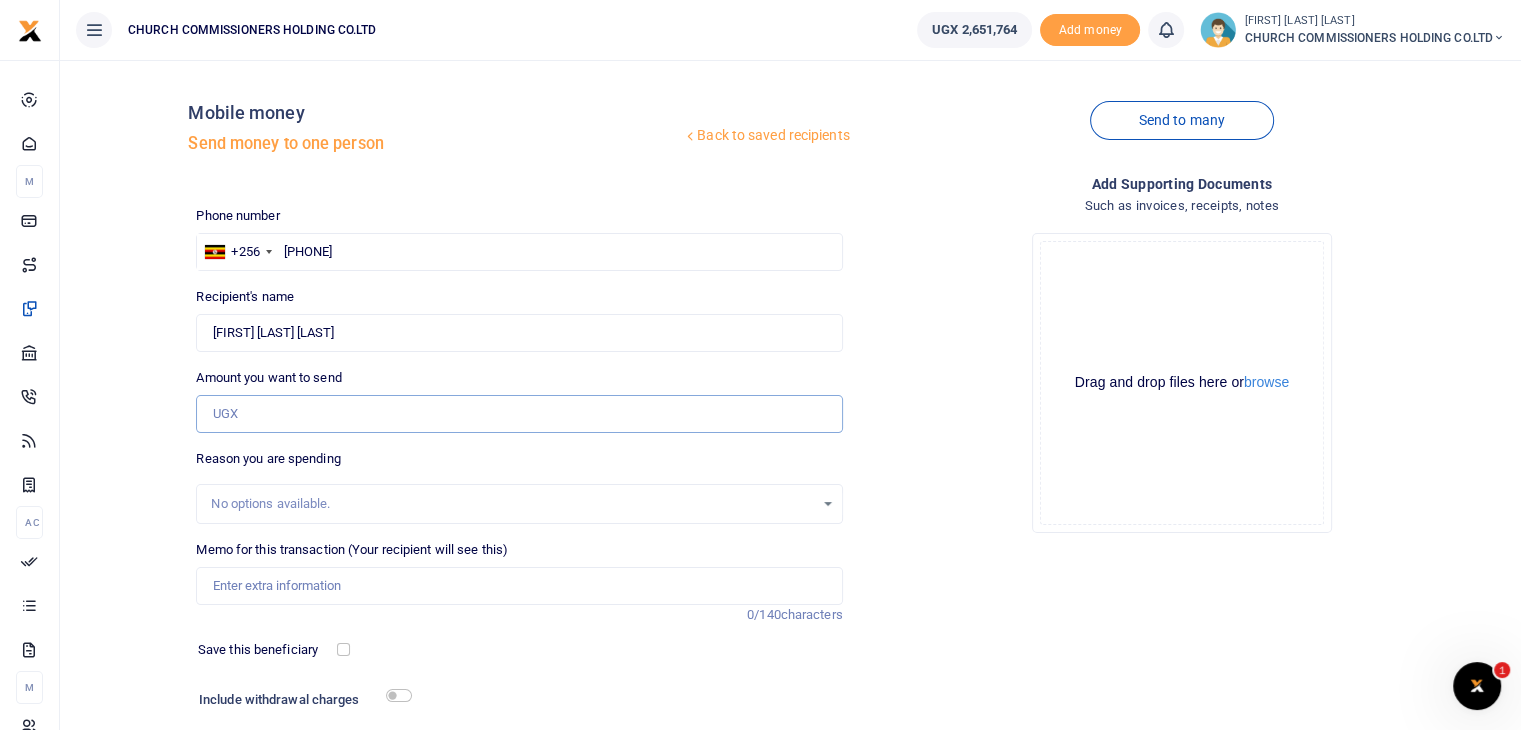 click on "Amount you want to send" at bounding box center (519, 414) 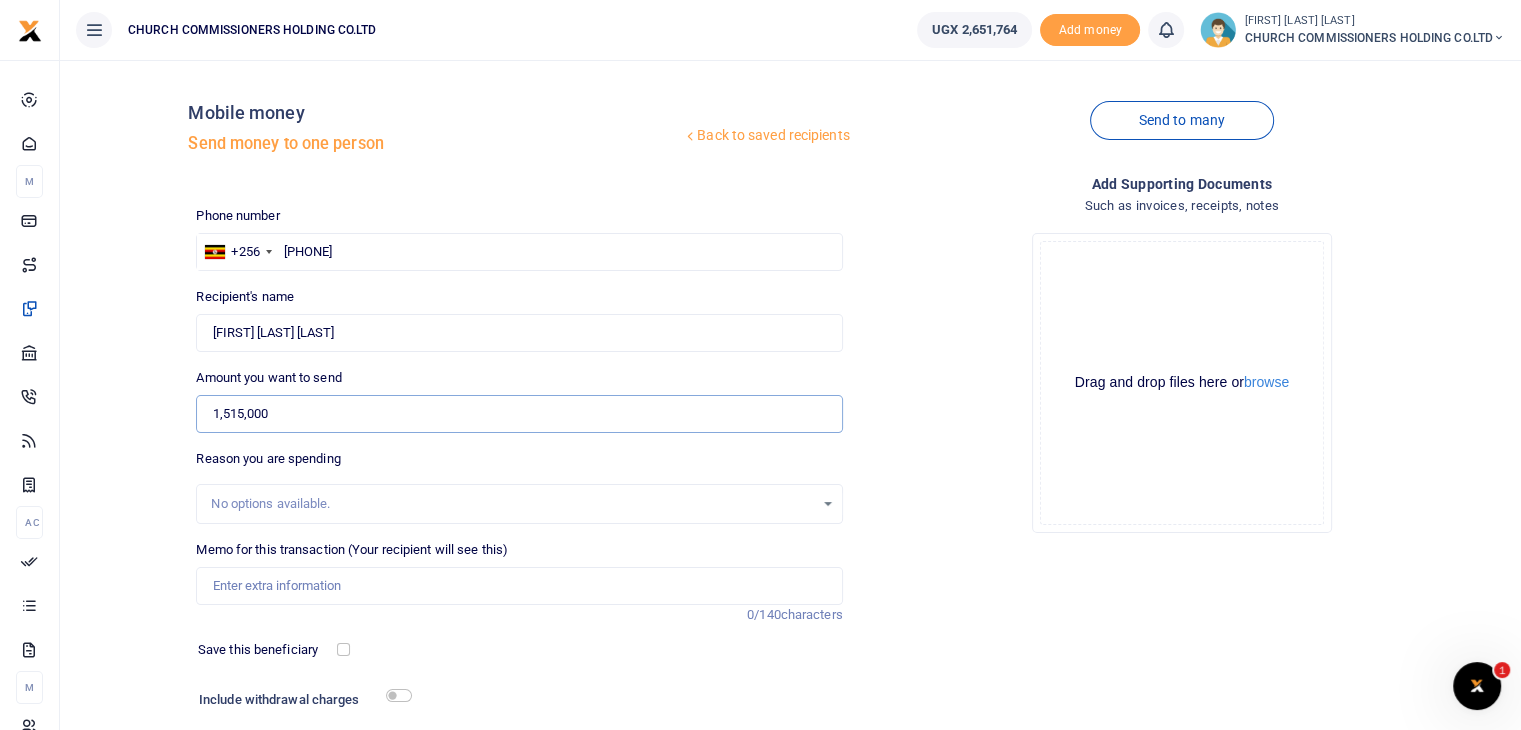 type on "1,515,000" 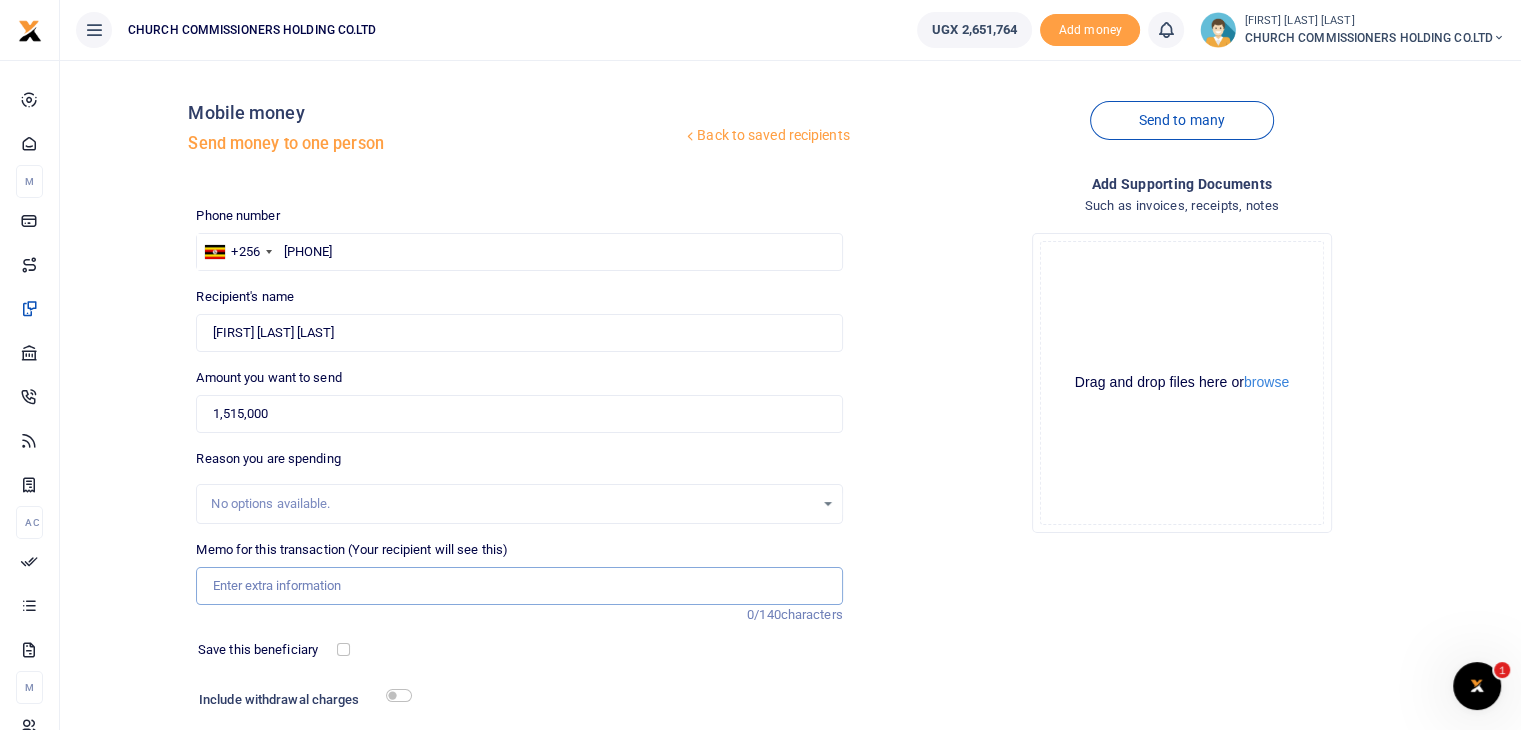 click on "Memo for this transaction (Your recipient will see this)" at bounding box center (519, 586) 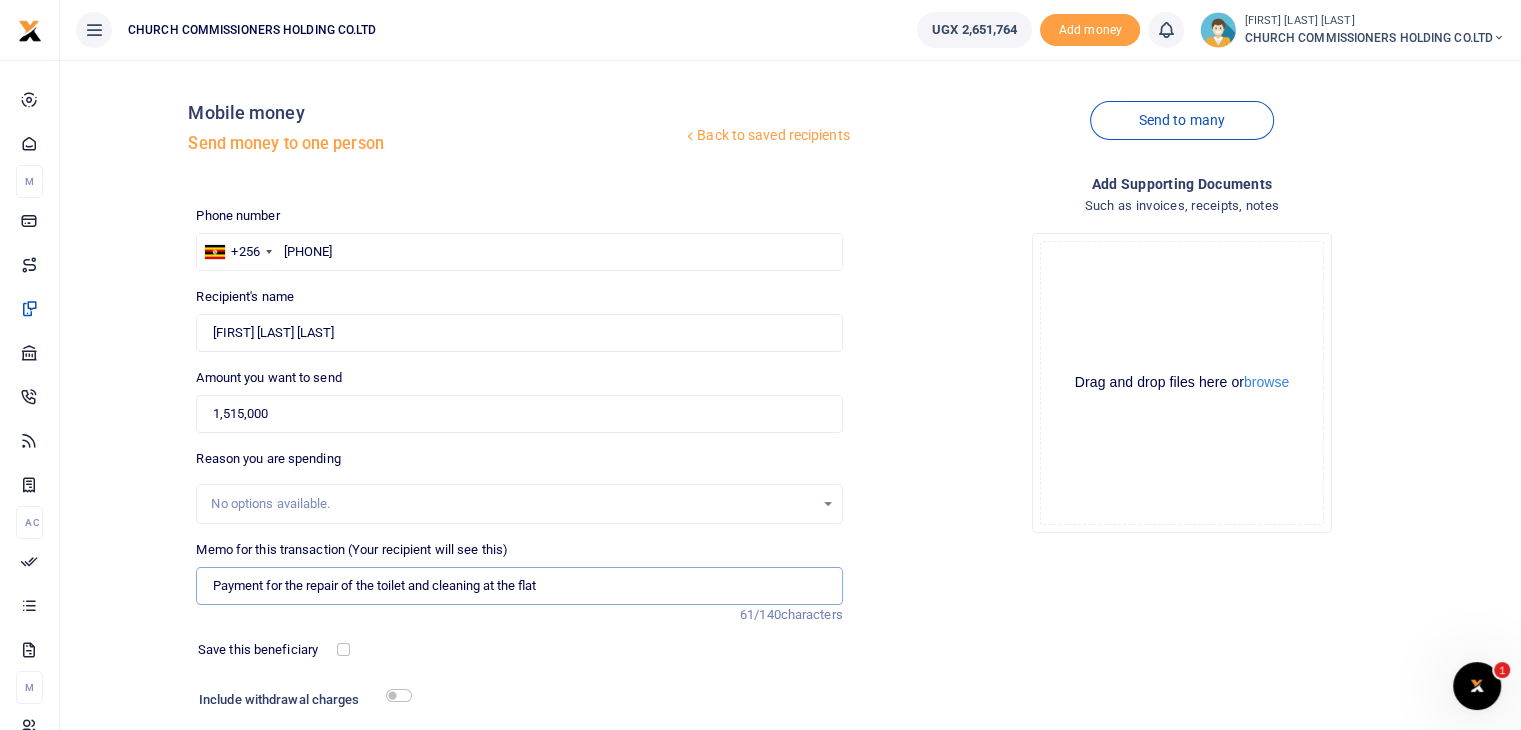 type on "Payment for the repair of the toilet and cleaning at the flat" 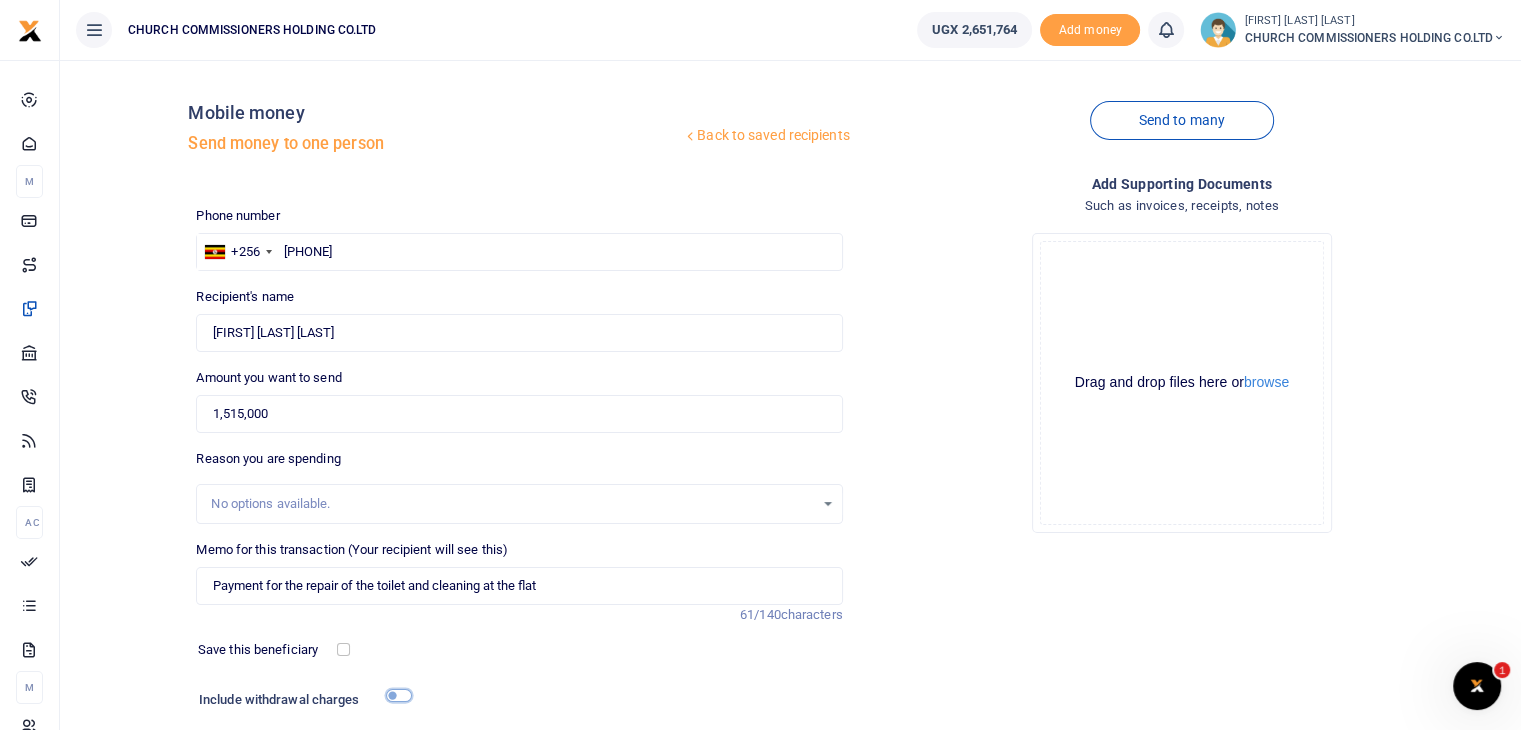 click at bounding box center [399, 695] 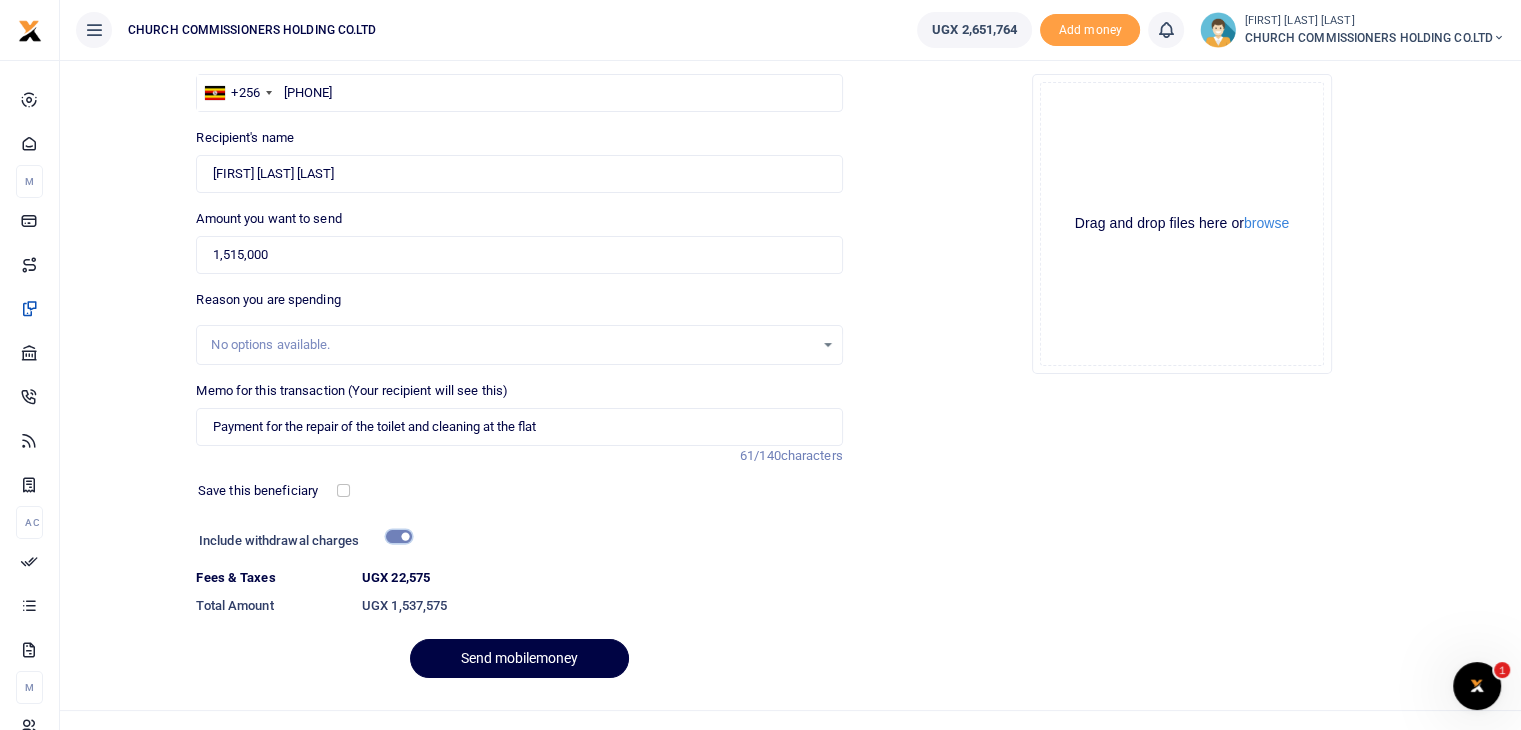 scroll, scrollTop: 160, scrollLeft: 0, axis: vertical 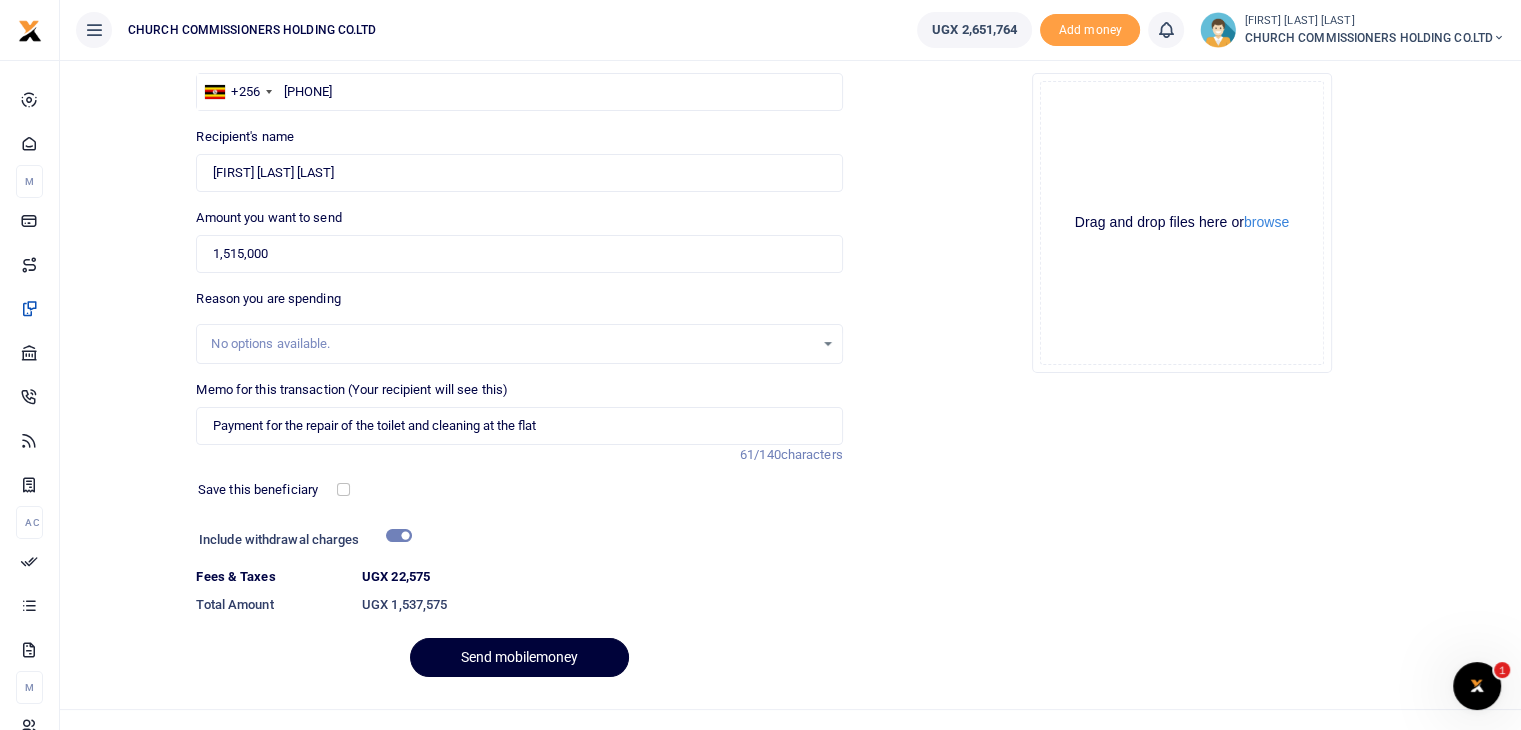 click on "Send mobilemoney" at bounding box center (519, 657) 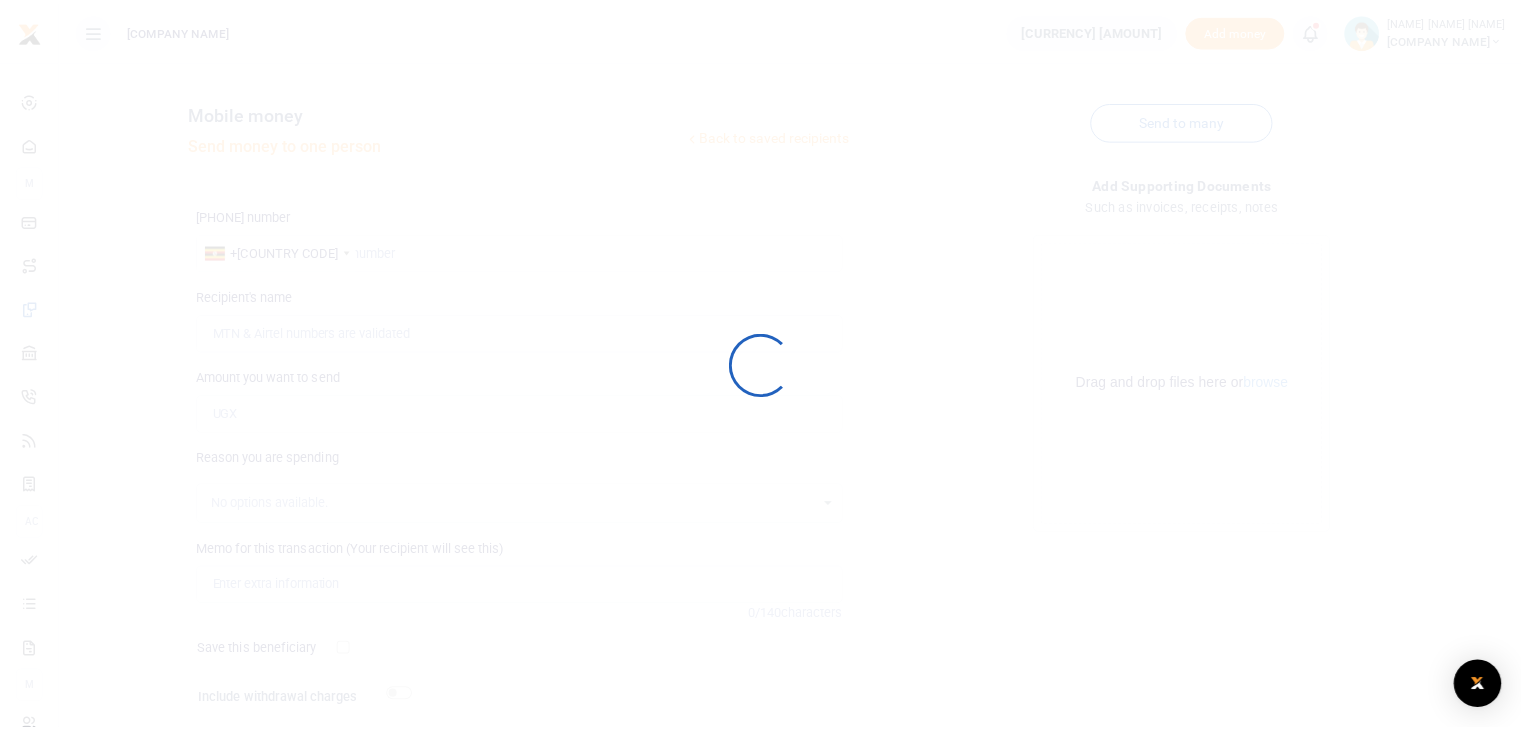 scroll, scrollTop: 136, scrollLeft: 0, axis: vertical 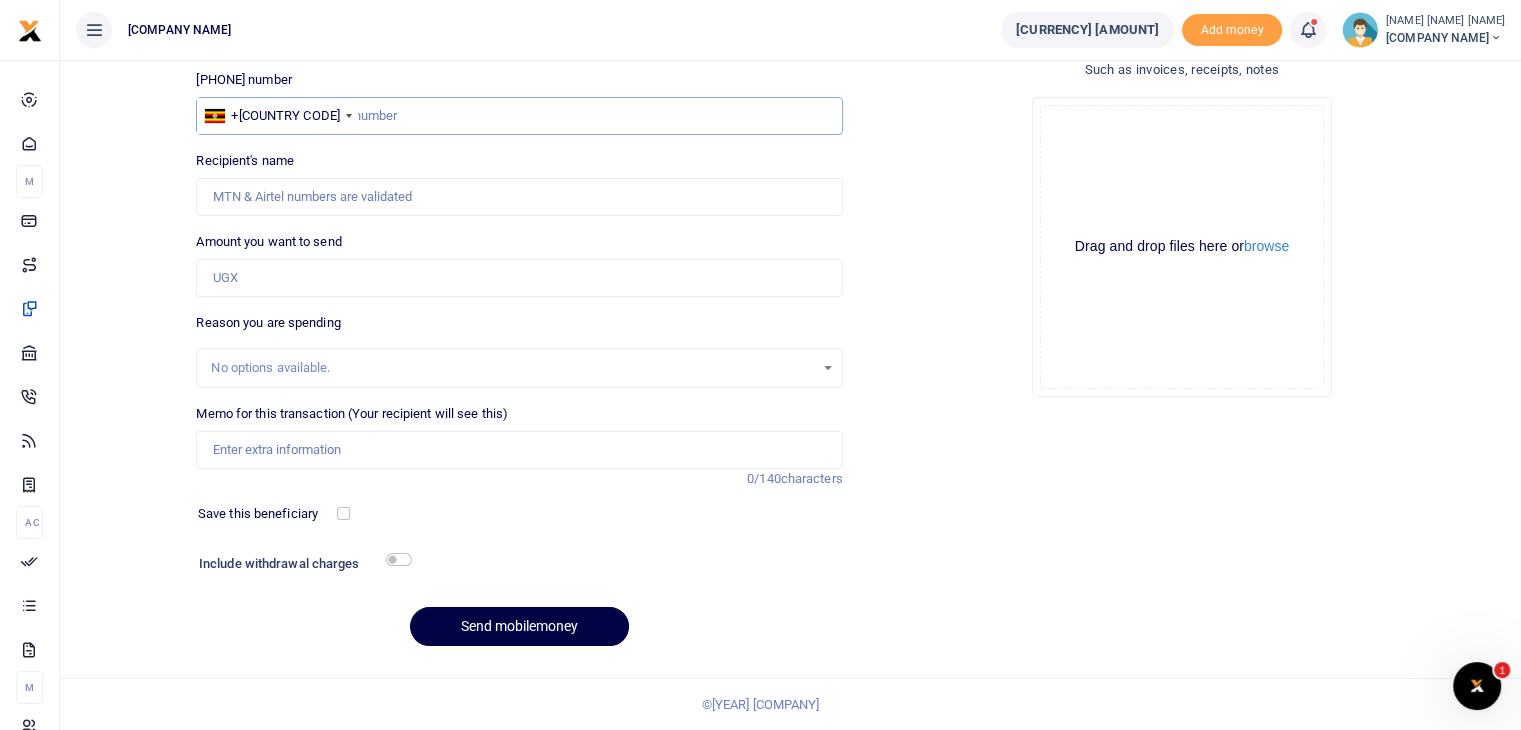 click at bounding box center (519, 116) 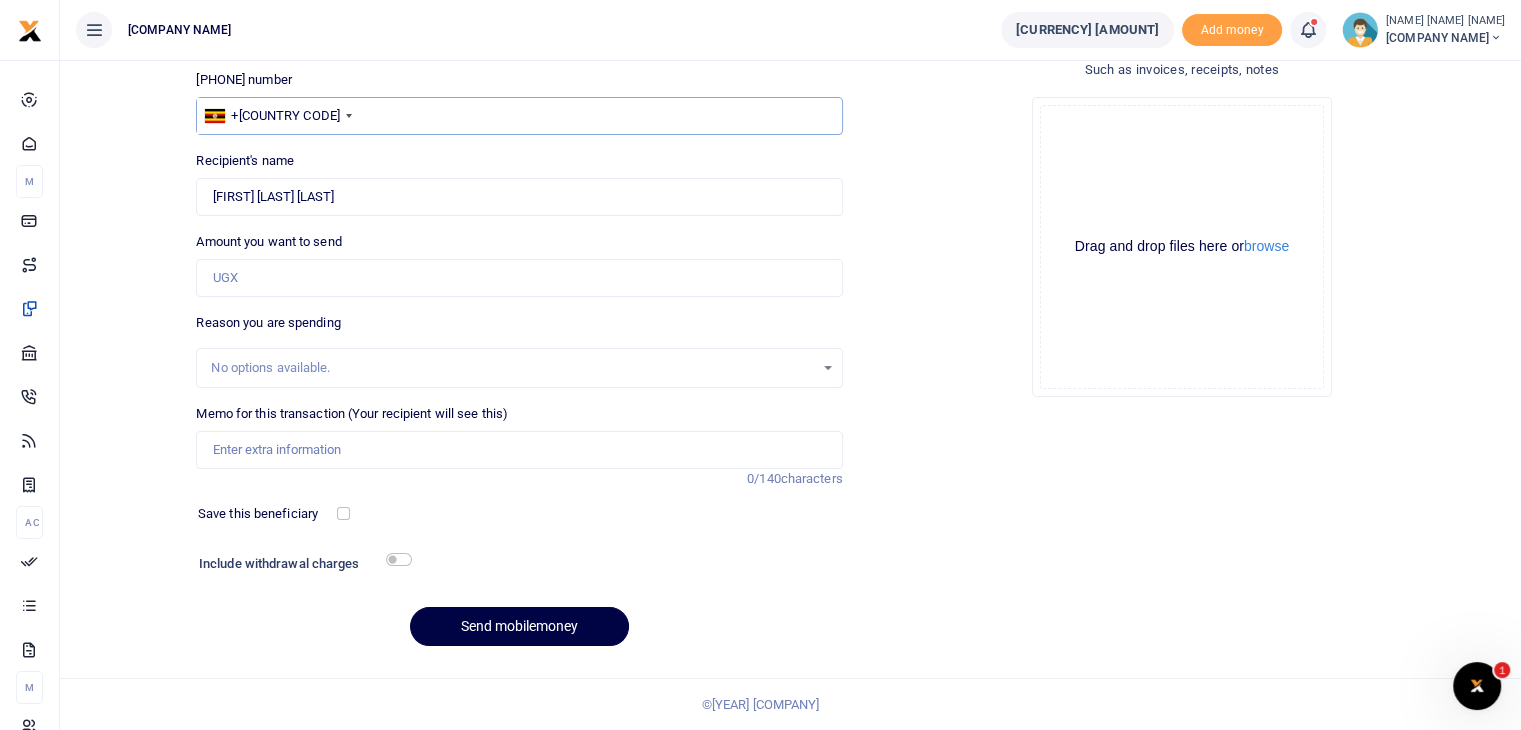 type on "787510266" 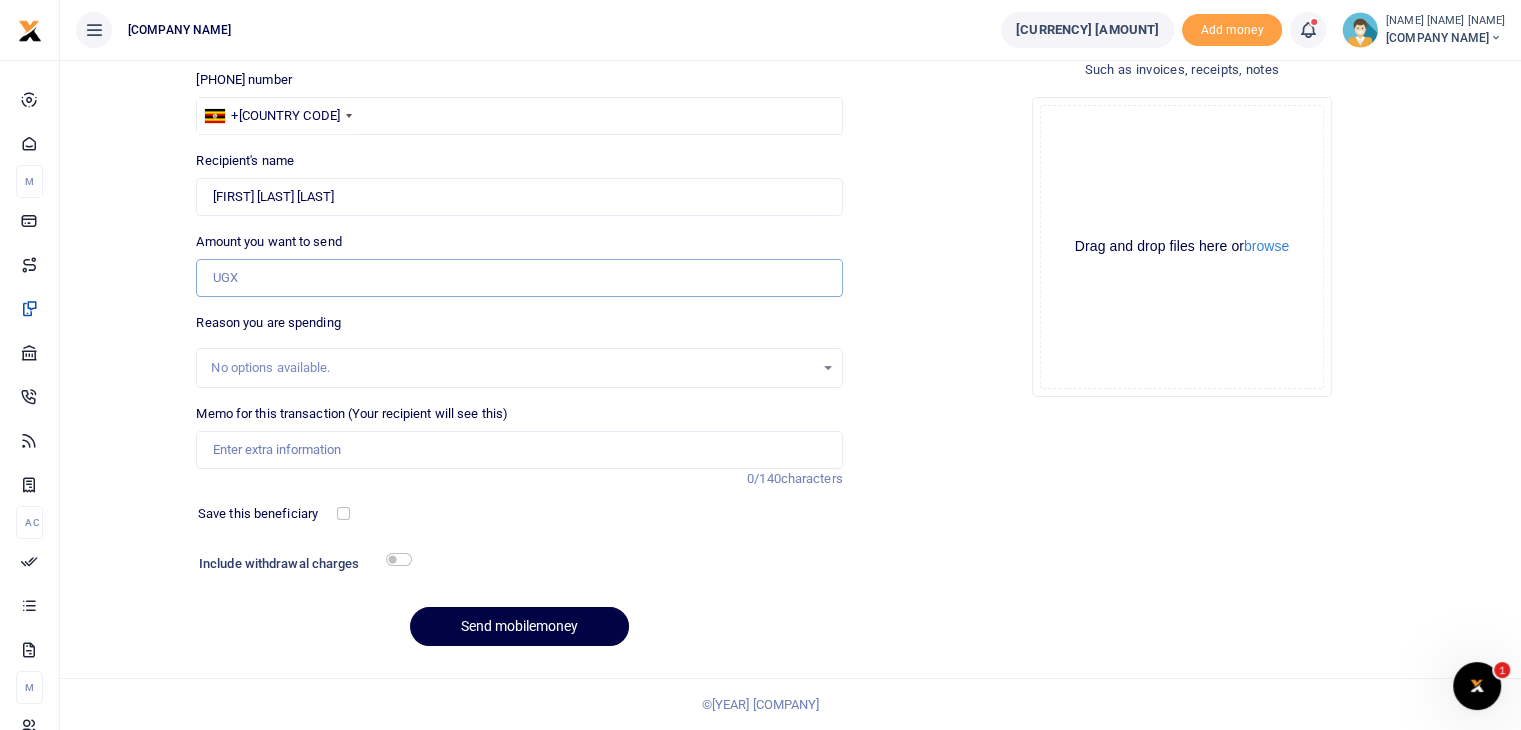 click on "Amount you want to send" at bounding box center [519, 278] 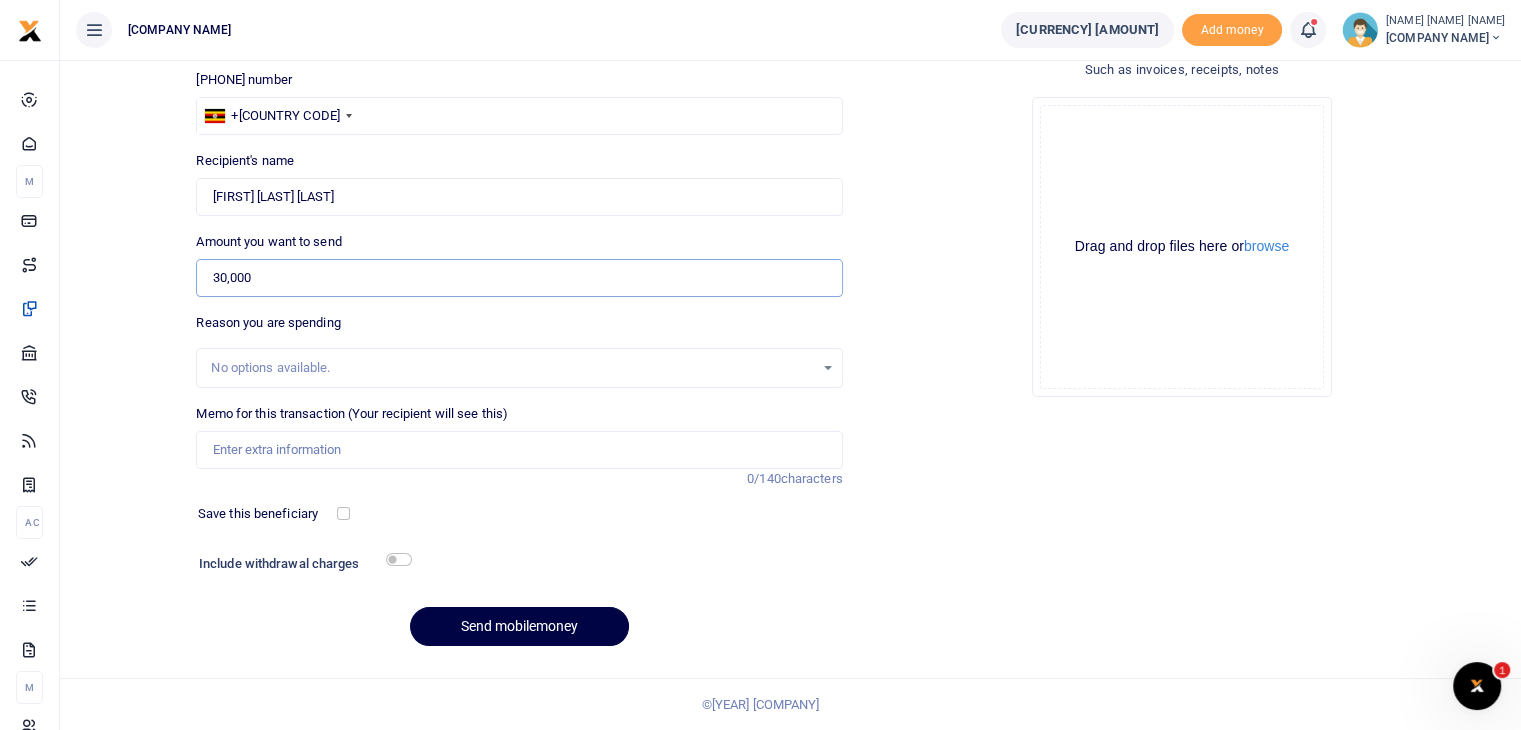 type on "30,000" 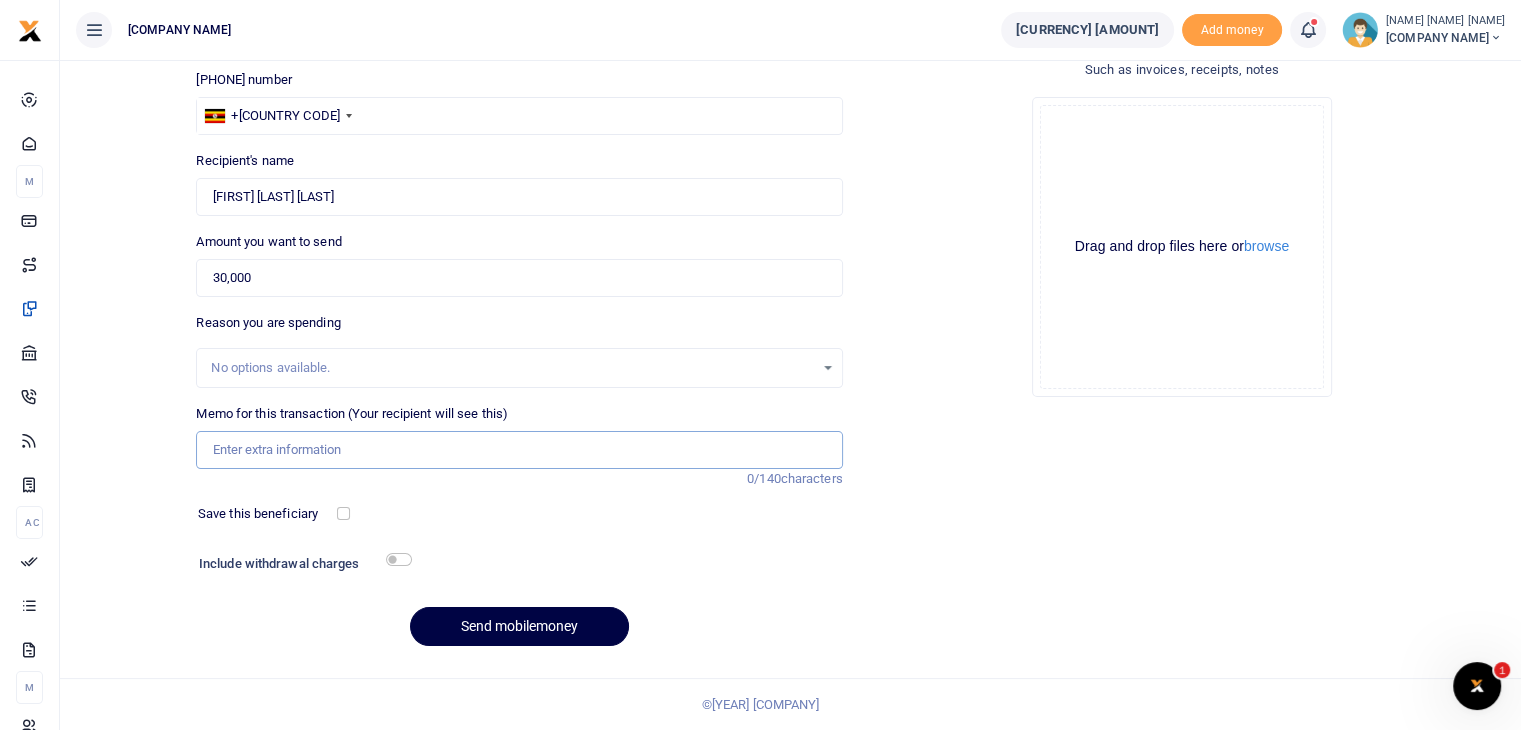 click on "Memo for this transaction (Your recipient will see this)" at bounding box center [519, 450] 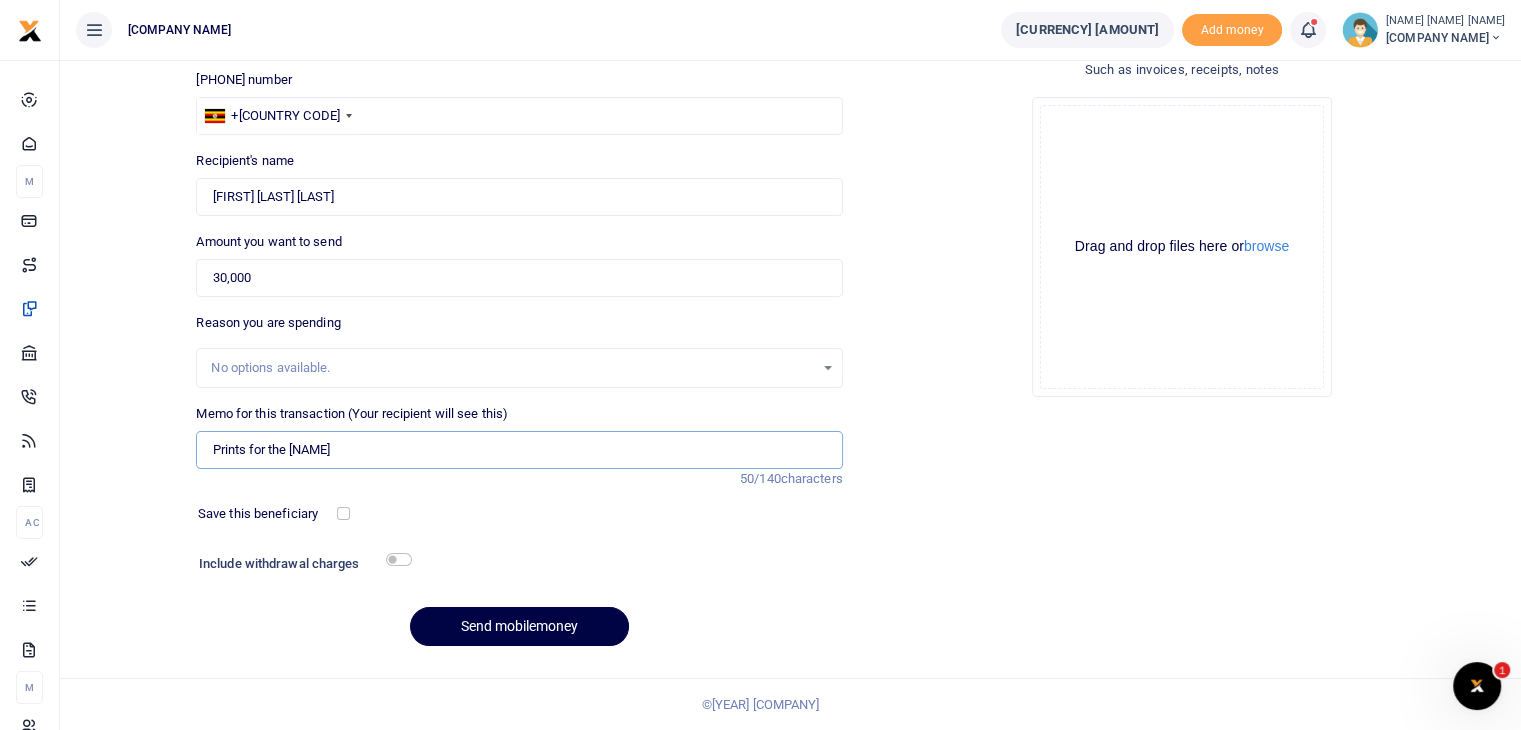 type on "Prints for the Namirembe Guest House plot drawings" 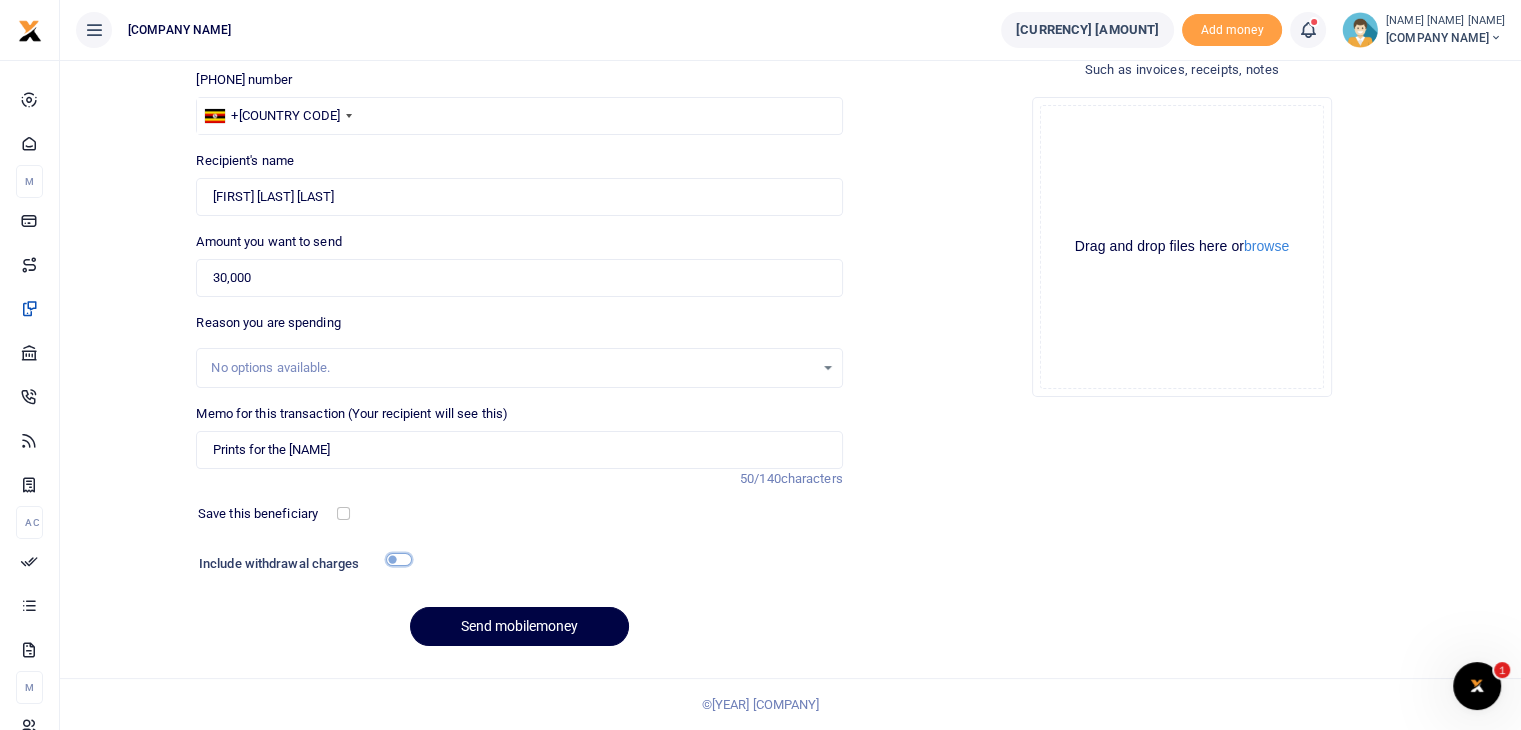 click at bounding box center (399, 559) 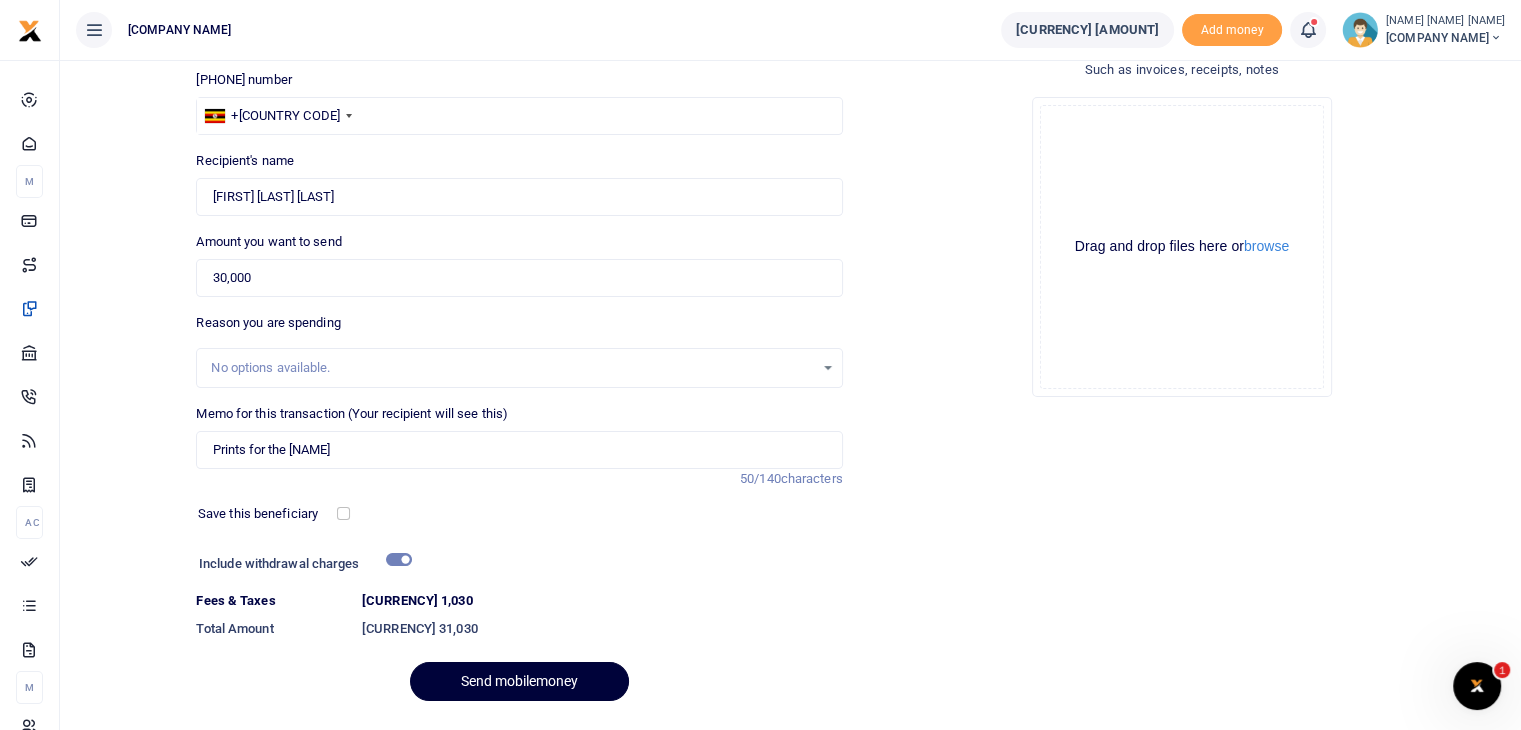 click on "Send mobilemoney" at bounding box center [519, 681] 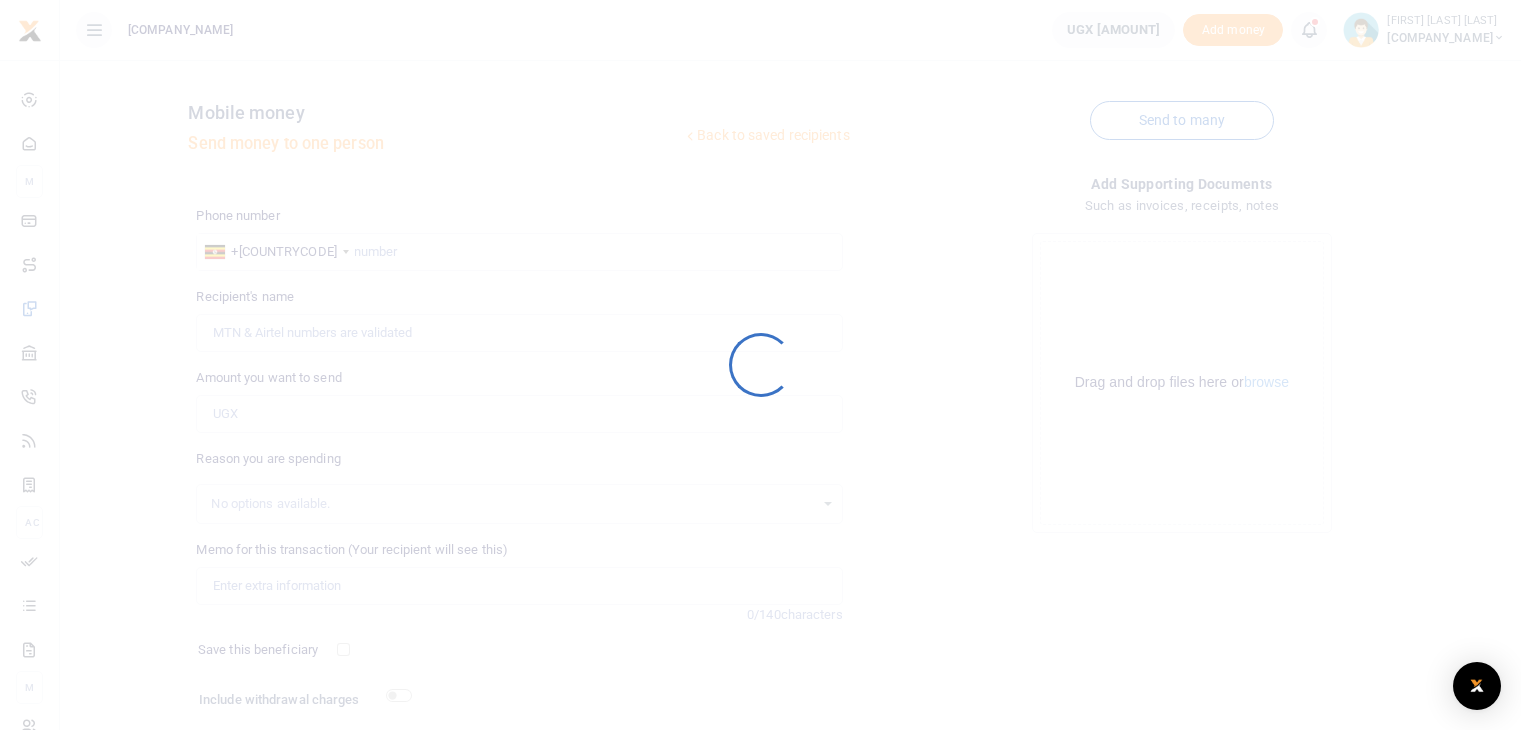 scroll, scrollTop: 136, scrollLeft: 0, axis: vertical 